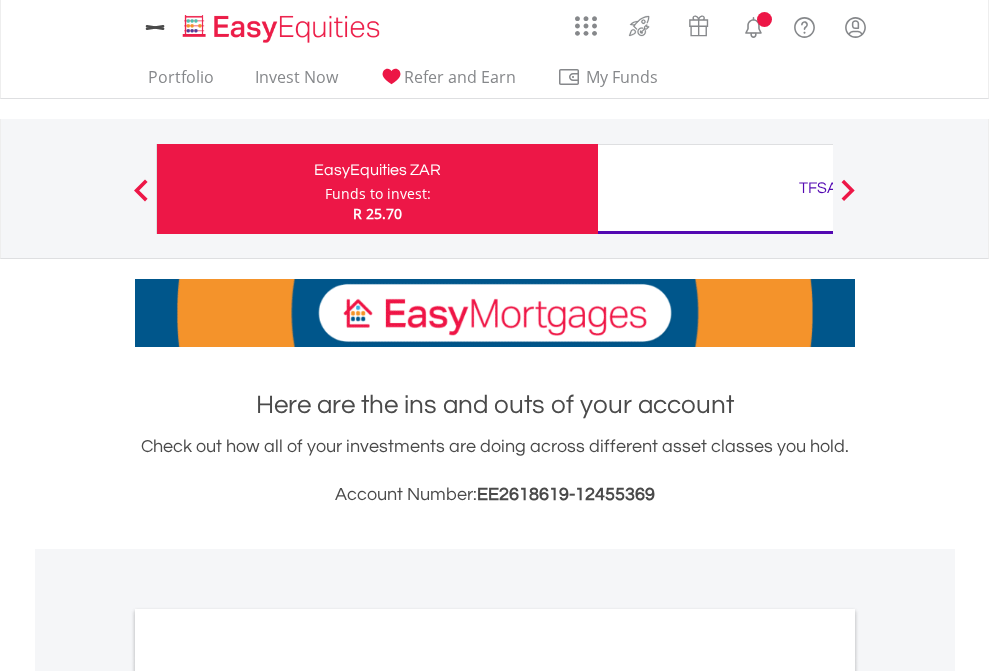 scroll, scrollTop: 0, scrollLeft: 0, axis: both 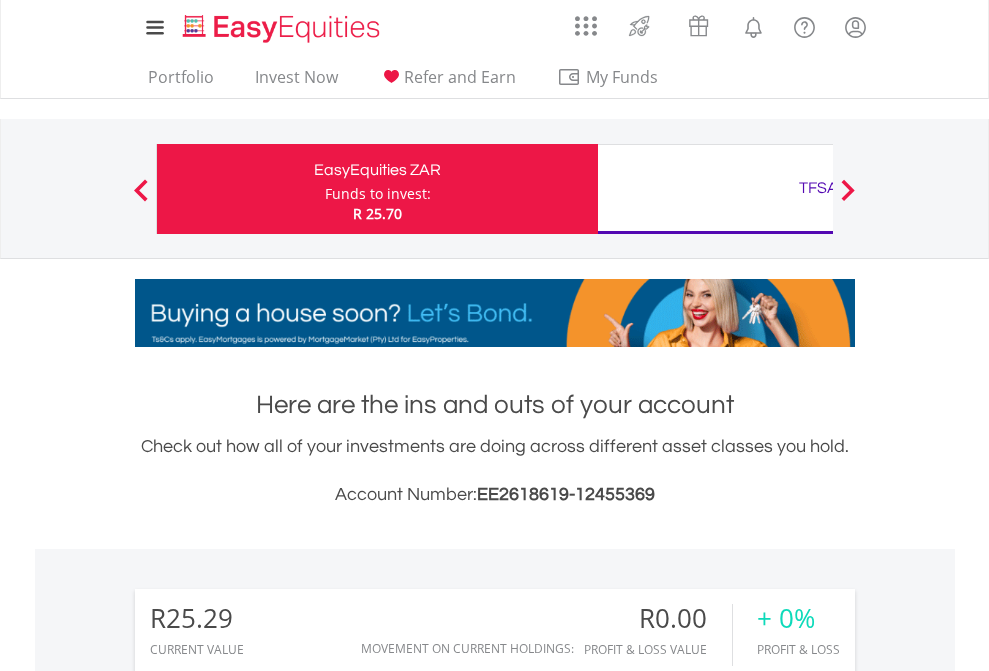 click on "Funds to invest:" at bounding box center (378, 194) 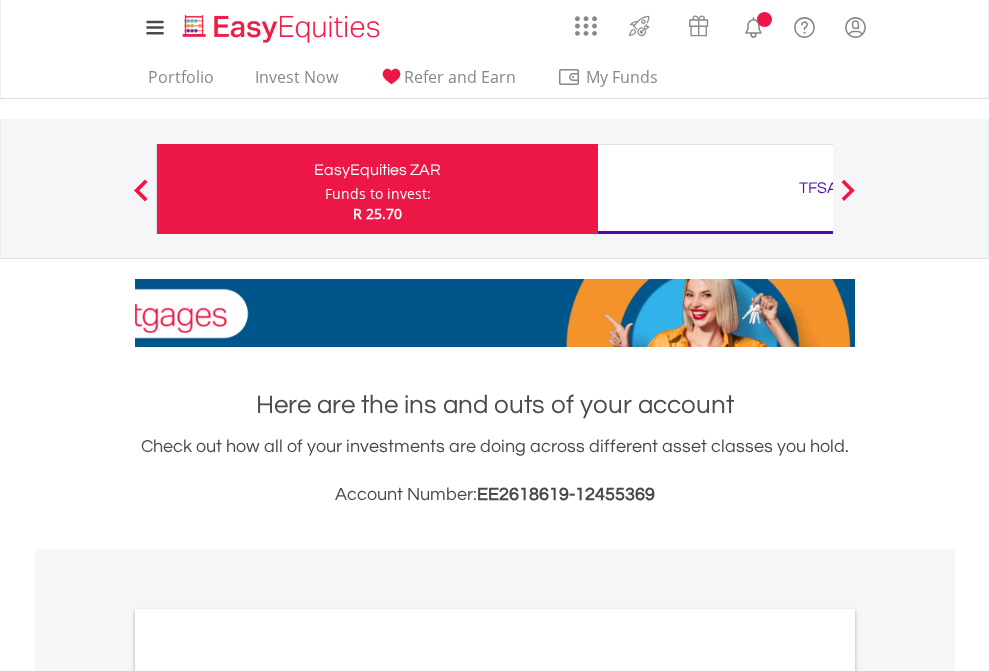 scroll, scrollTop: 0, scrollLeft: 0, axis: both 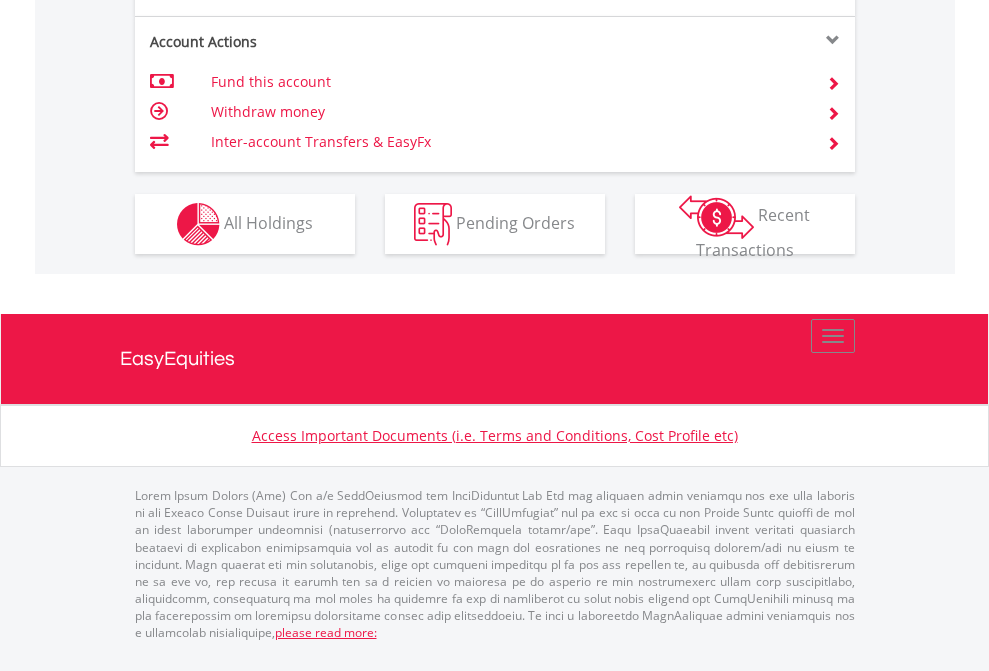 click on "Investment types" at bounding box center (706, -337) 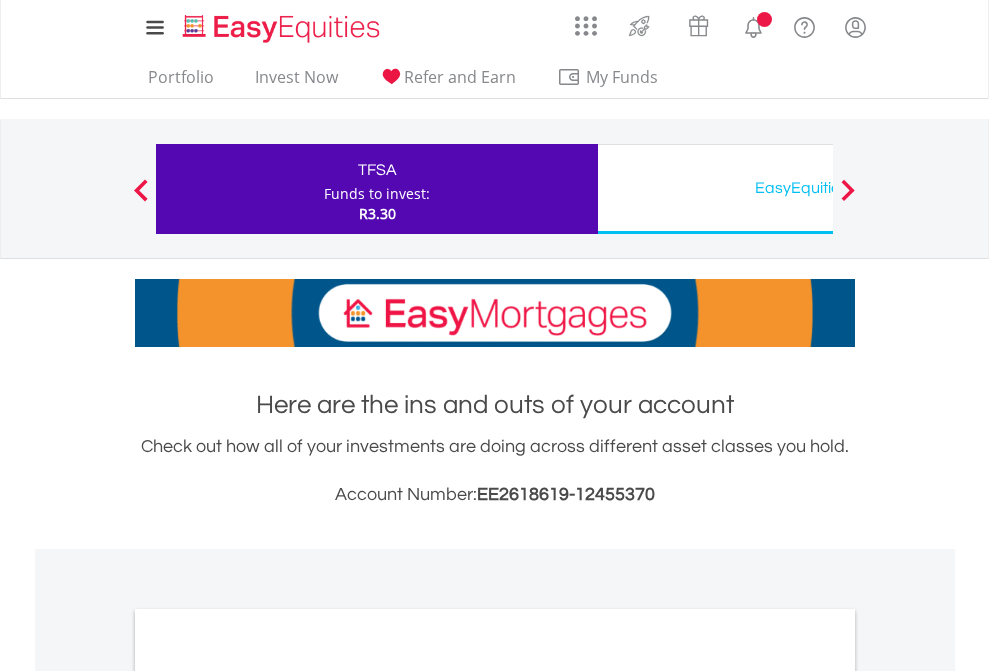 scroll, scrollTop: 0, scrollLeft: 0, axis: both 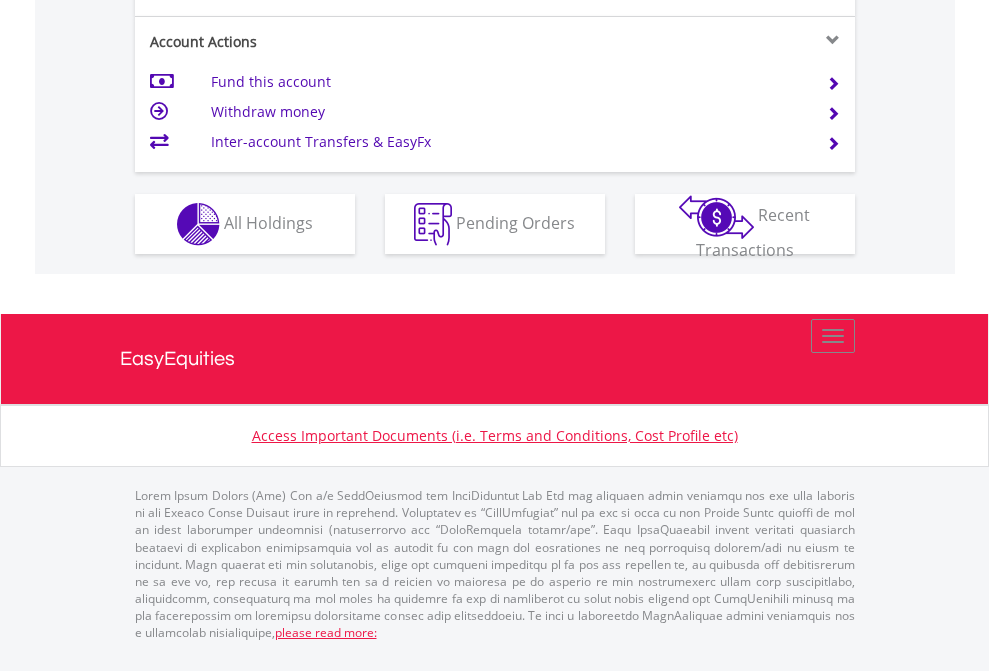 click on "Investment types" at bounding box center (706, -337) 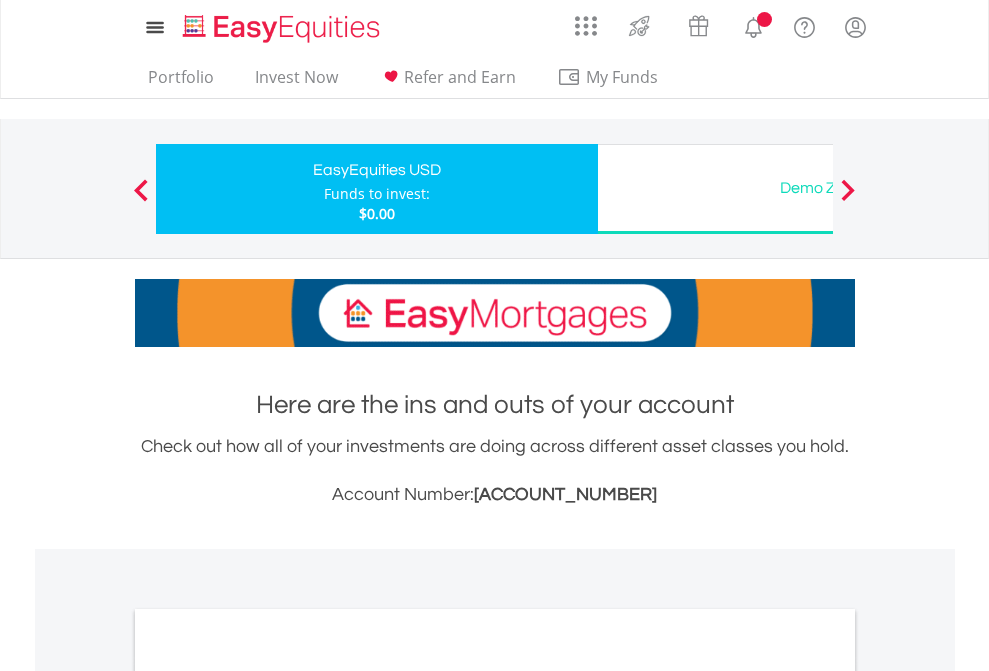 scroll, scrollTop: 0, scrollLeft: 0, axis: both 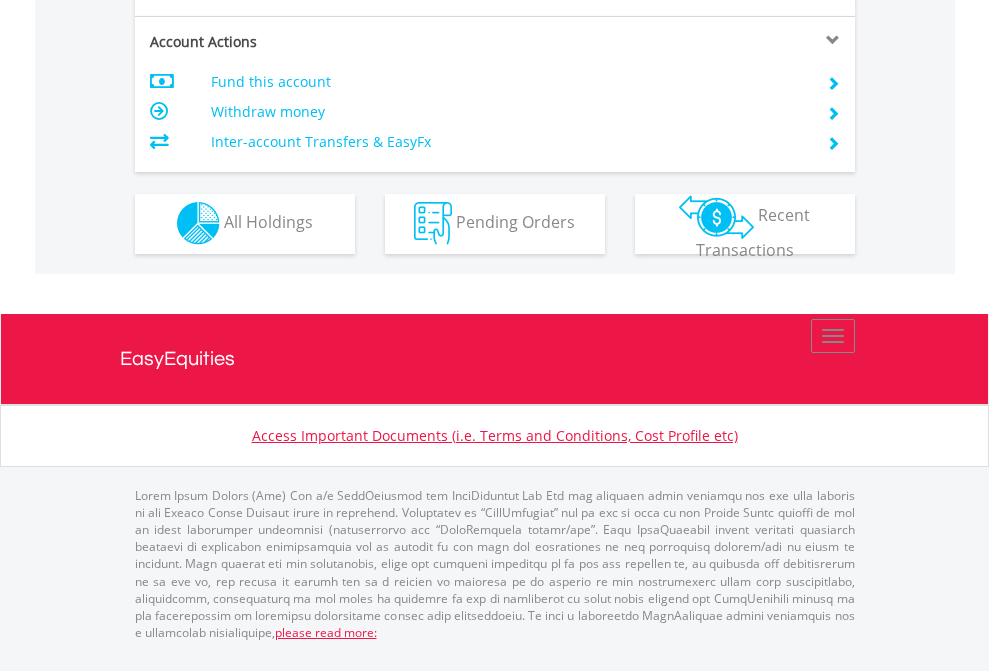 click on "Investment types" at bounding box center (706, -353) 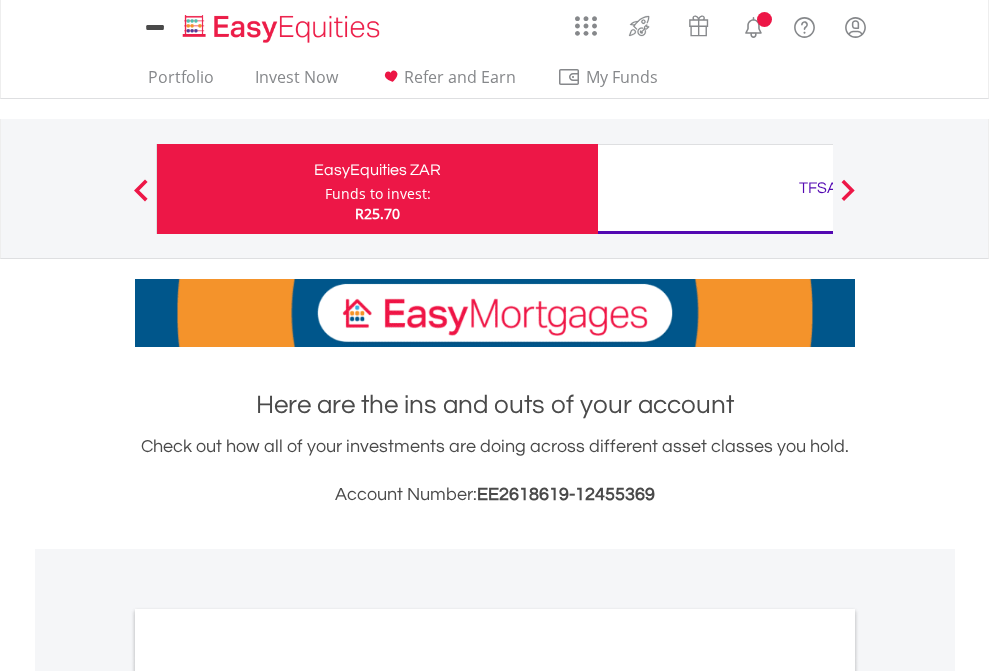 scroll, scrollTop: 0, scrollLeft: 0, axis: both 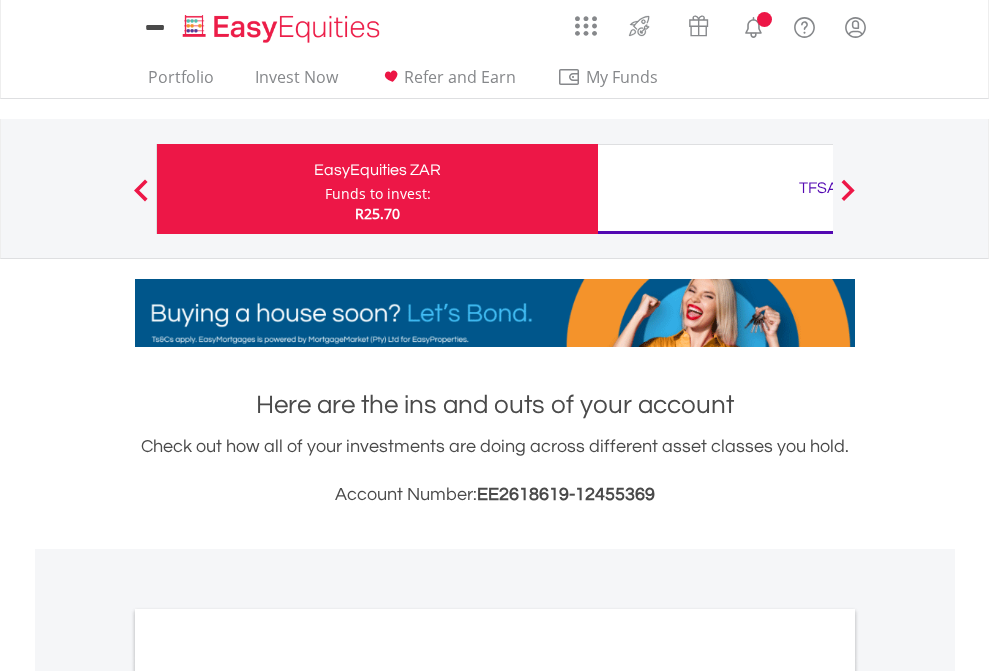 click on "All Holdings" at bounding box center (268, 1096) 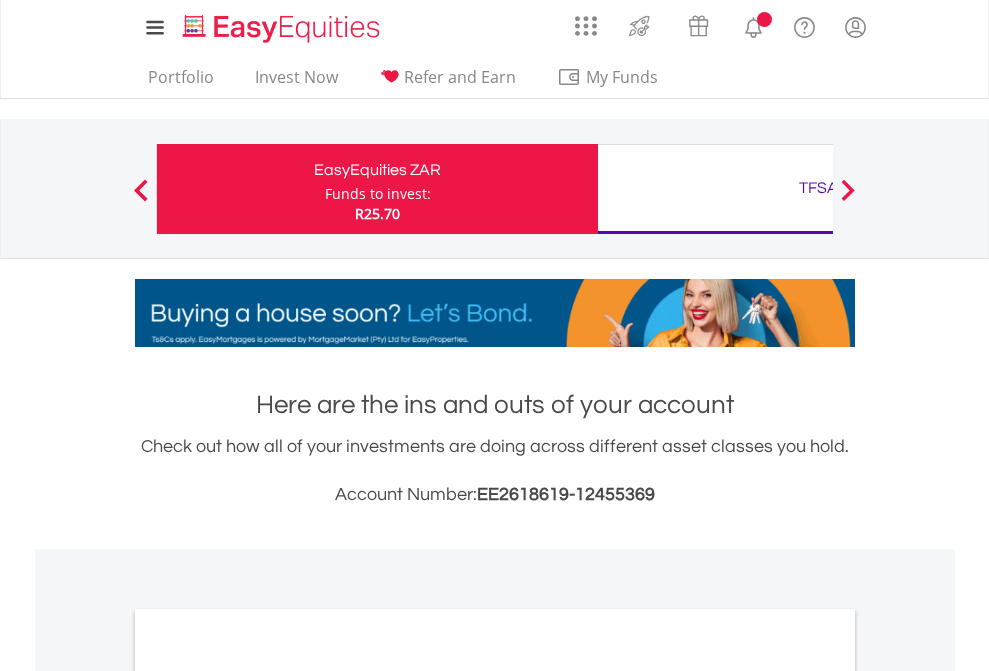 scroll, scrollTop: 1202, scrollLeft: 0, axis: vertical 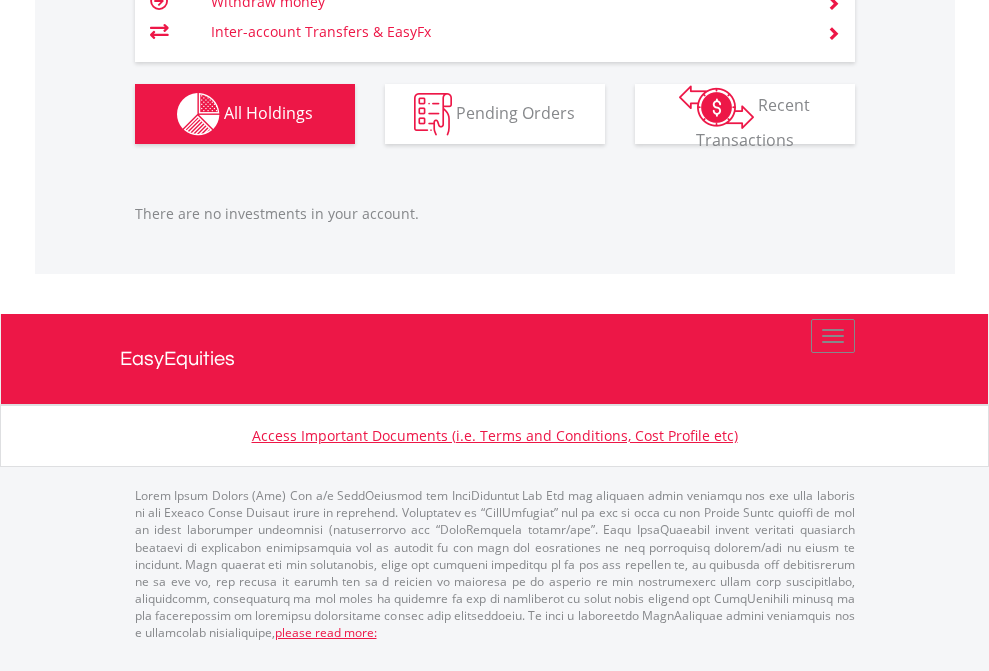 click on "TFSA" at bounding box center (818, -1206) 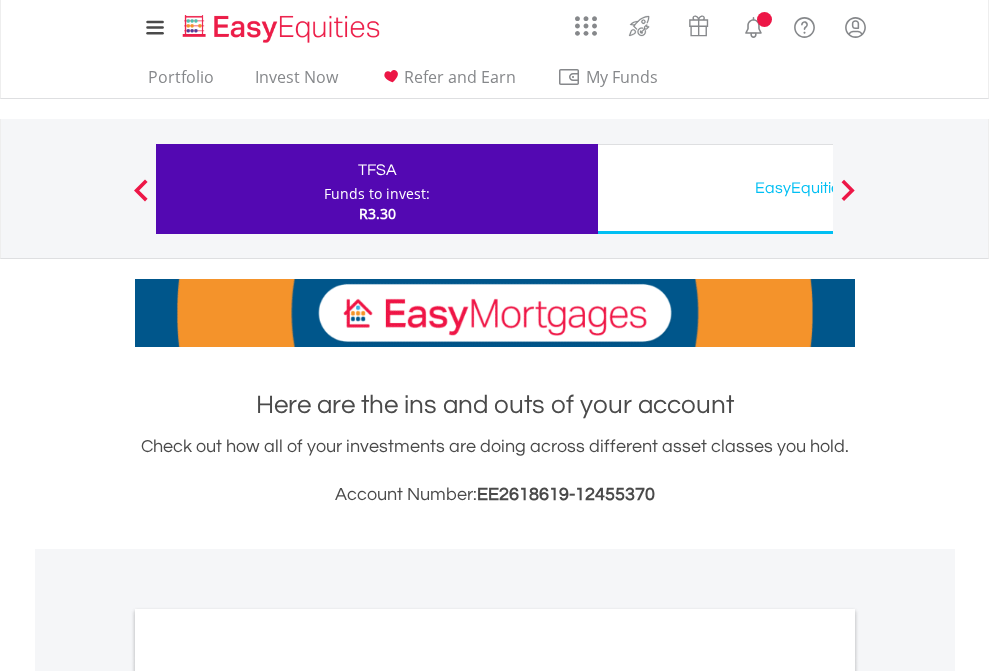 scroll, scrollTop: 0, scrollLeft: 0, axis: both 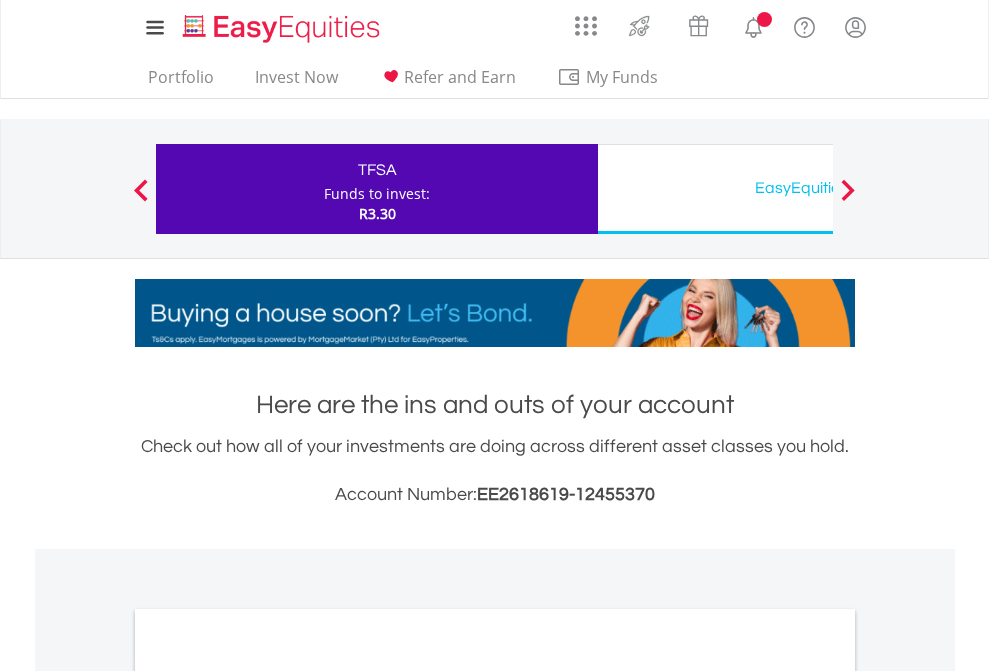 click on "All Holdings" at bounding box center [268, 1096] 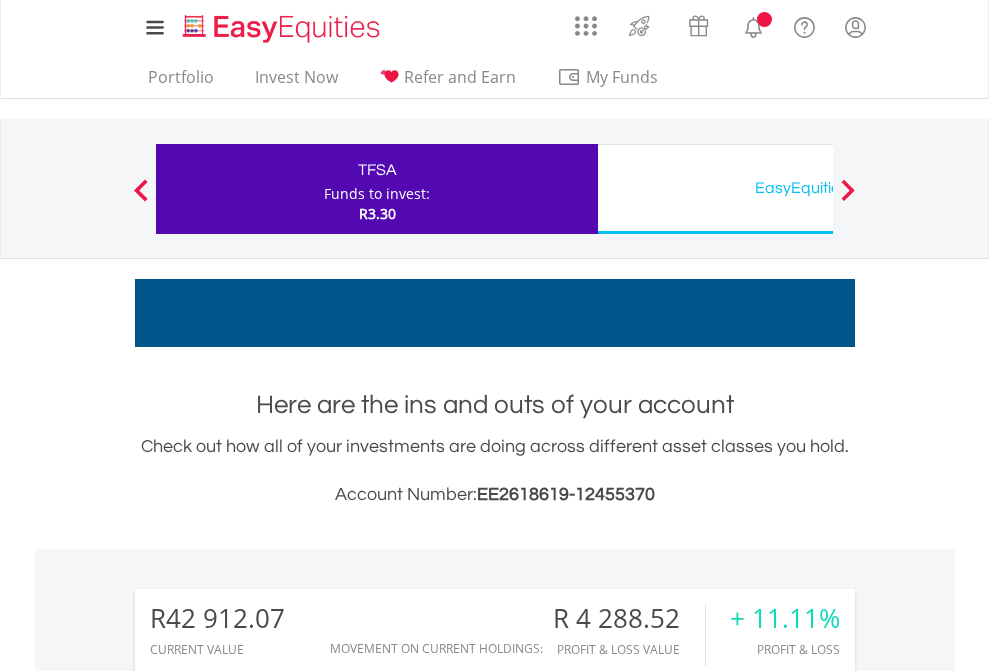 scroll, scrollTop: 1202, scrollLeft: 0, axis: vertical 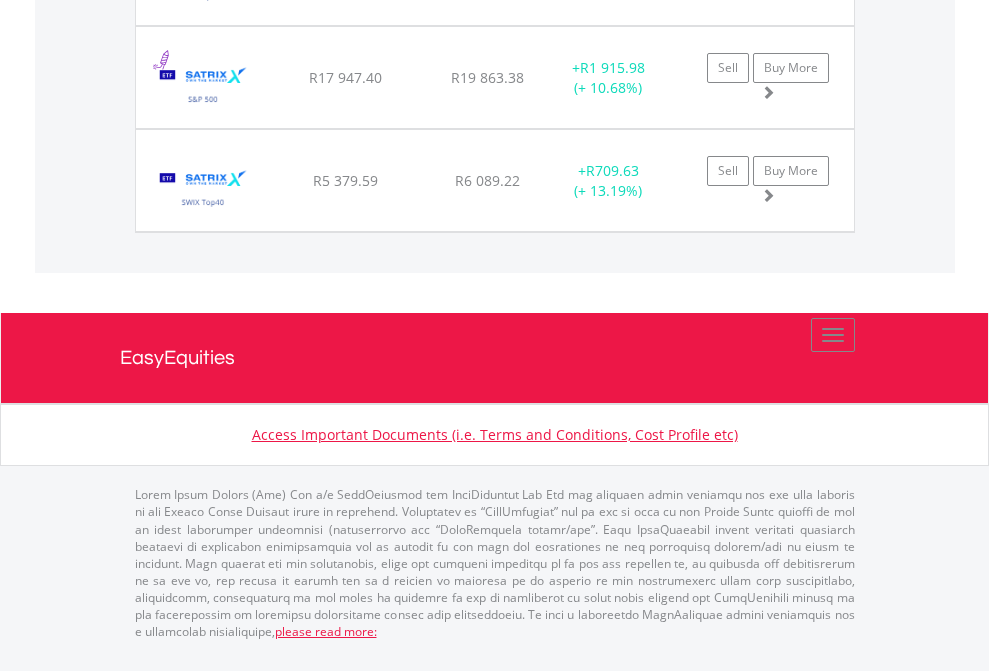 click on "EasyEquities USD" at bounding box center (818, -1831) 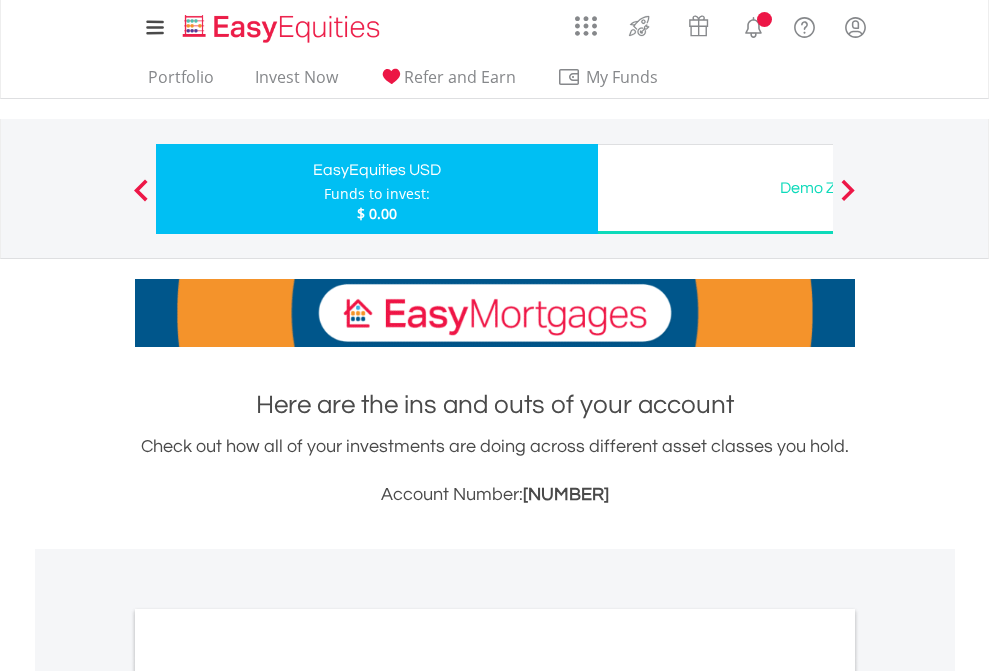 scroll, scrollTop: 0, scrollLeft: 0, axis: both 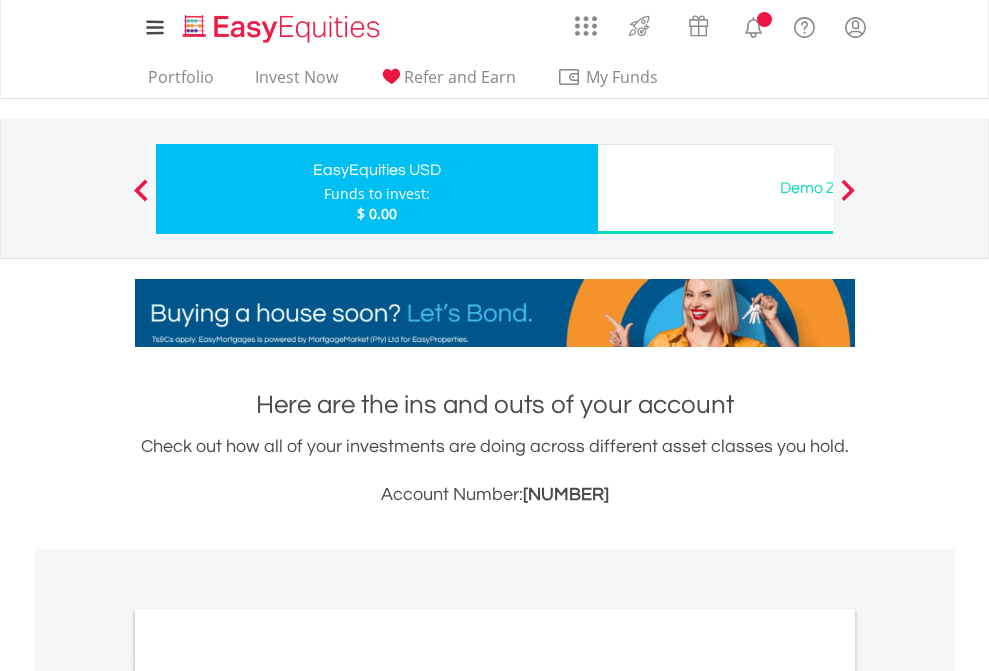 click on "All Holdings" at bounding box center (268, 1096) 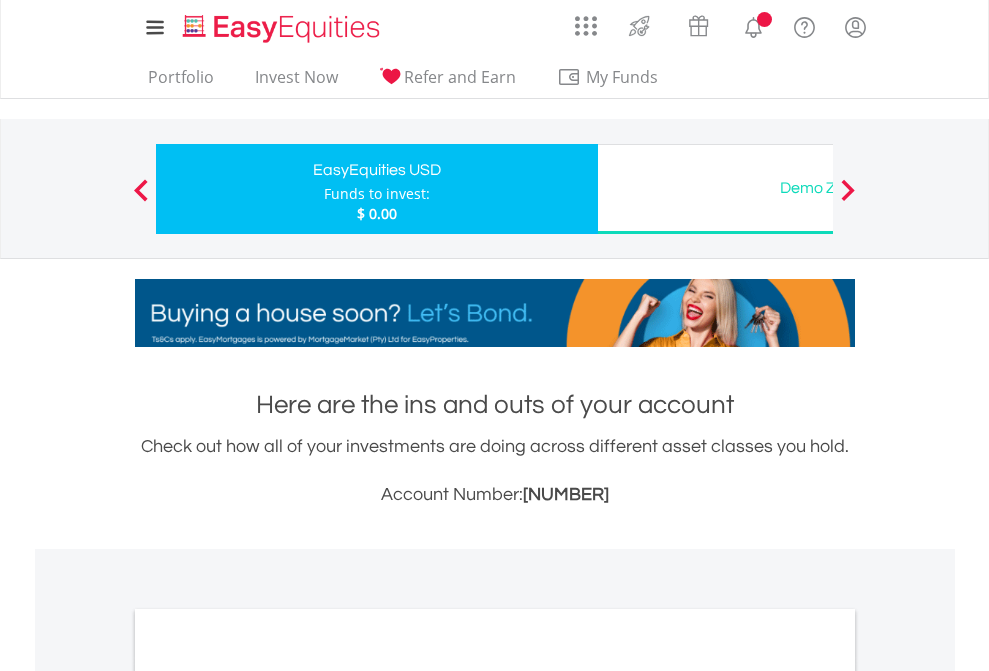 scroll, scrollTop: 1202, scrollLeft: 0, axis: vertical 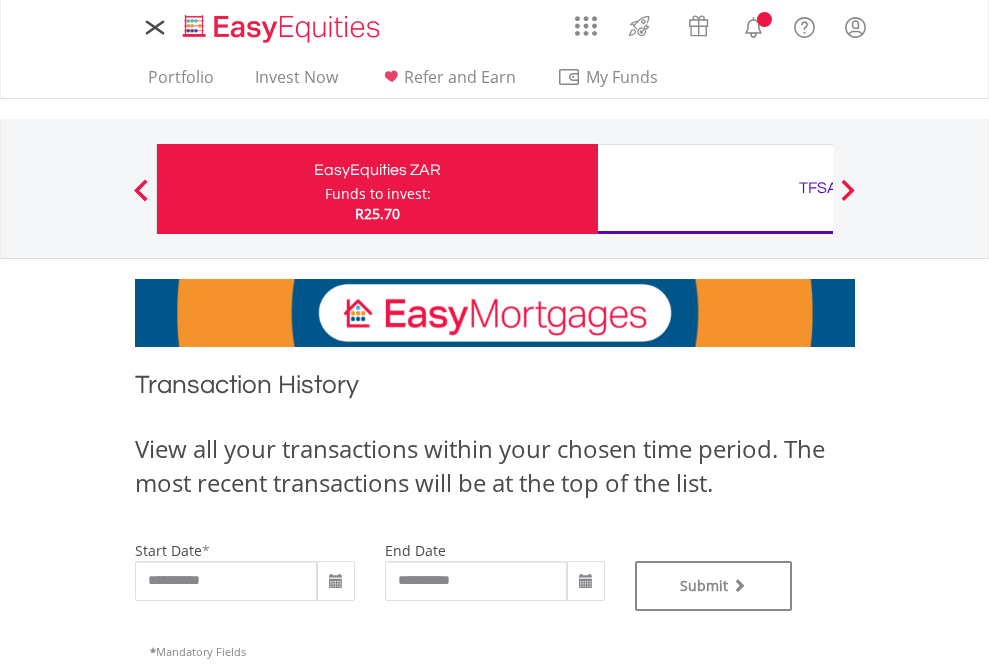 type on "**********" 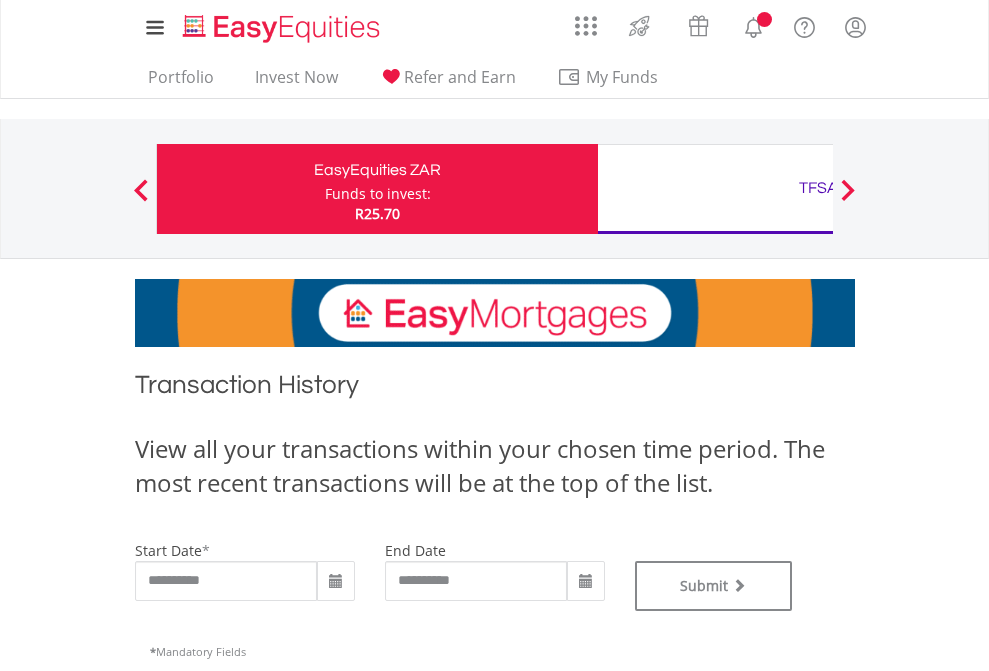 type on "**********" 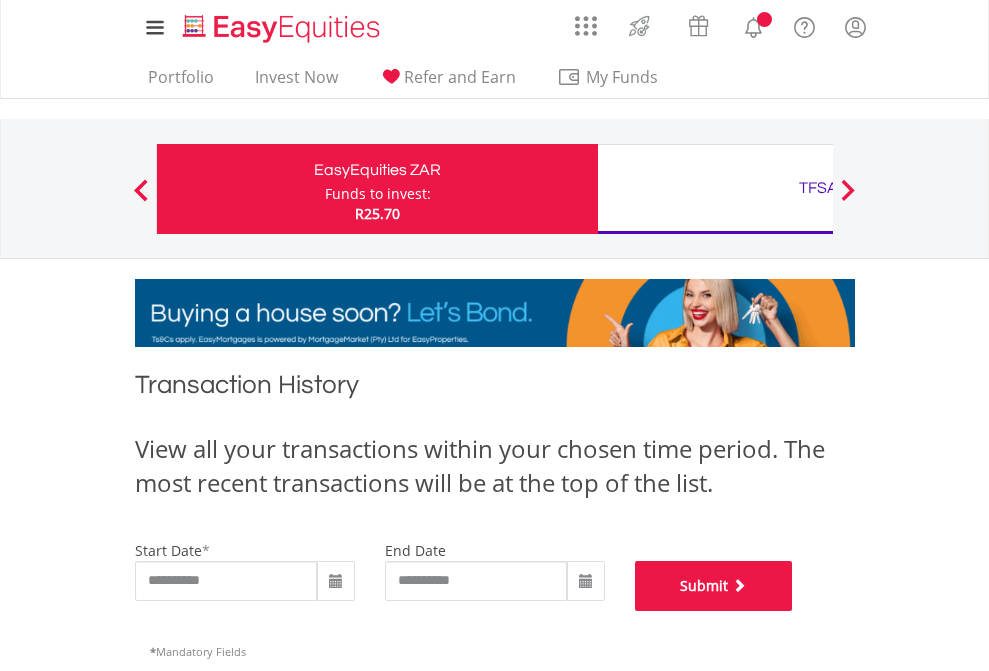 click on "Submit" at bounding box center (714, 586) 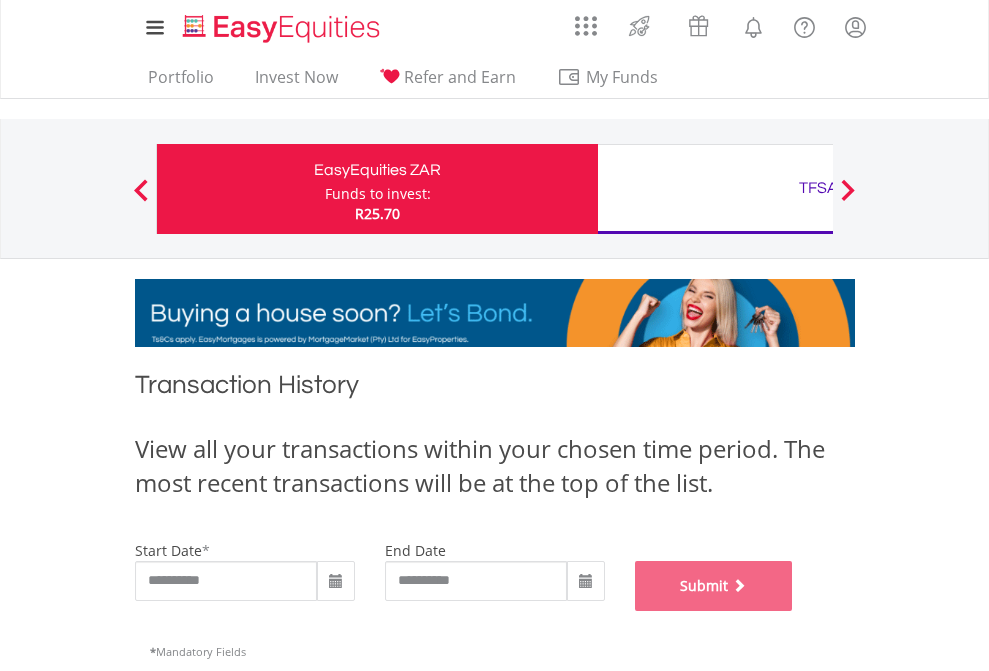 scroll, scrollTop: 811, scrollLeft: 0, axis: vertical 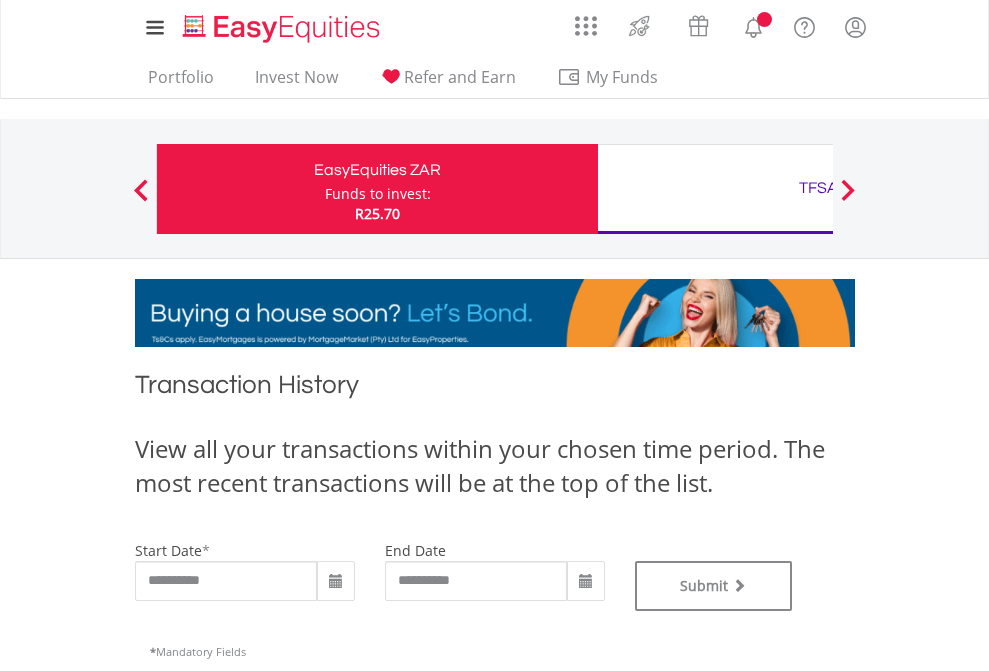 click on "TFSA" at bounding box center [818, 188] 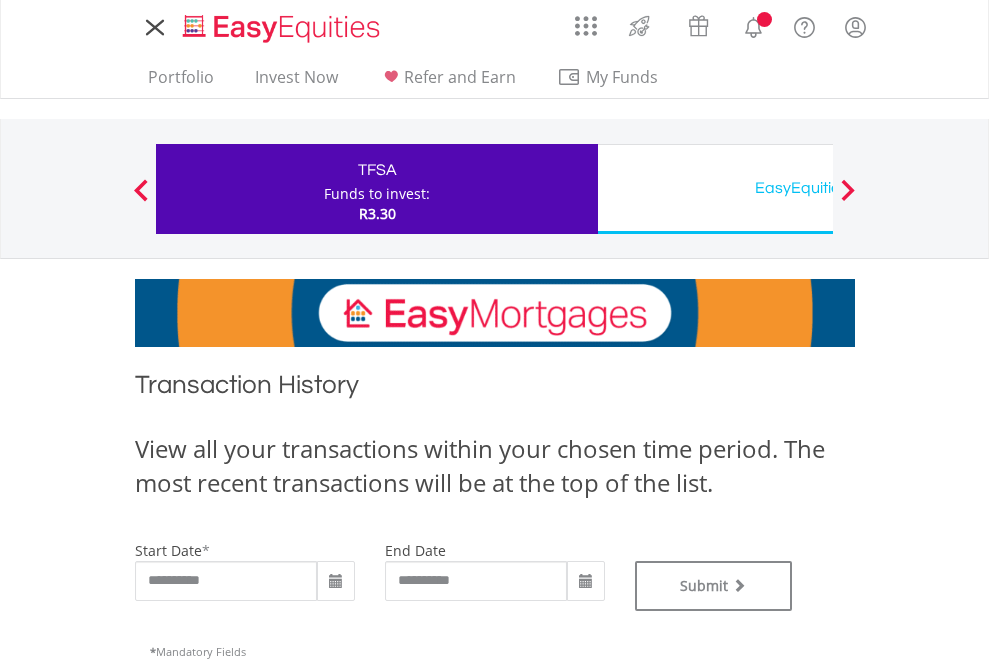 scroll, scrollTop: 0, scrollLeft: 0, axis: both 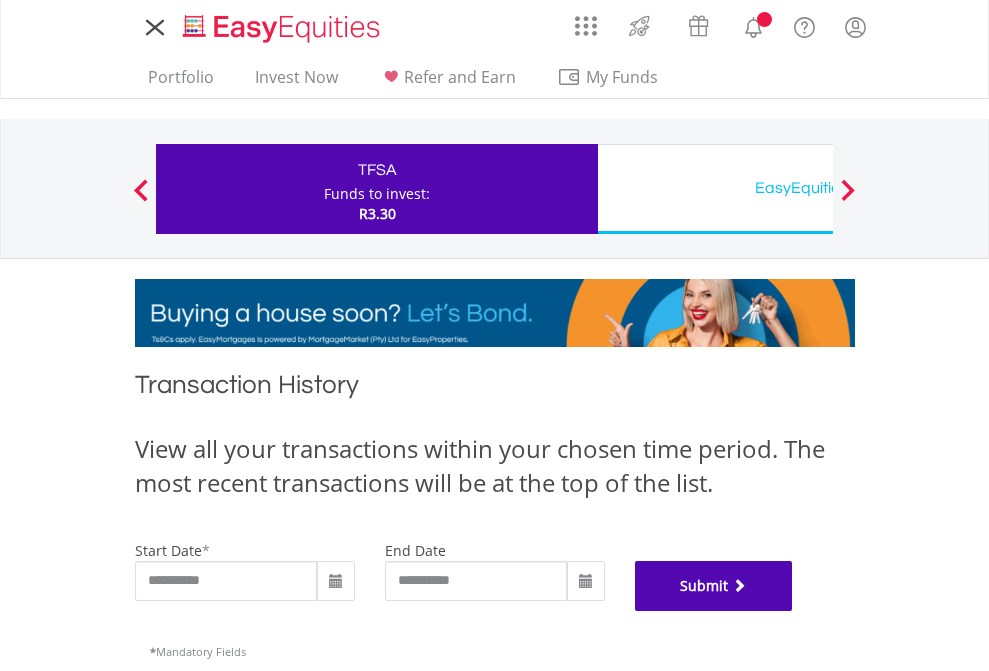 click on "Submit" at bounding box center [714, 586] 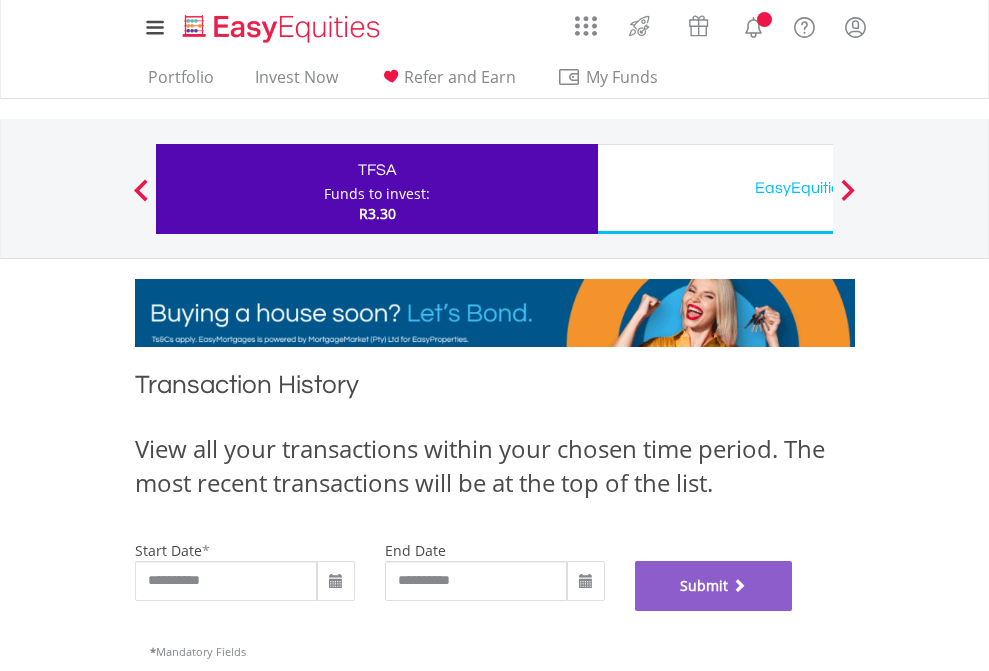 scroll, scrollTop: 811, scrollLeft: 0, axis: vertical 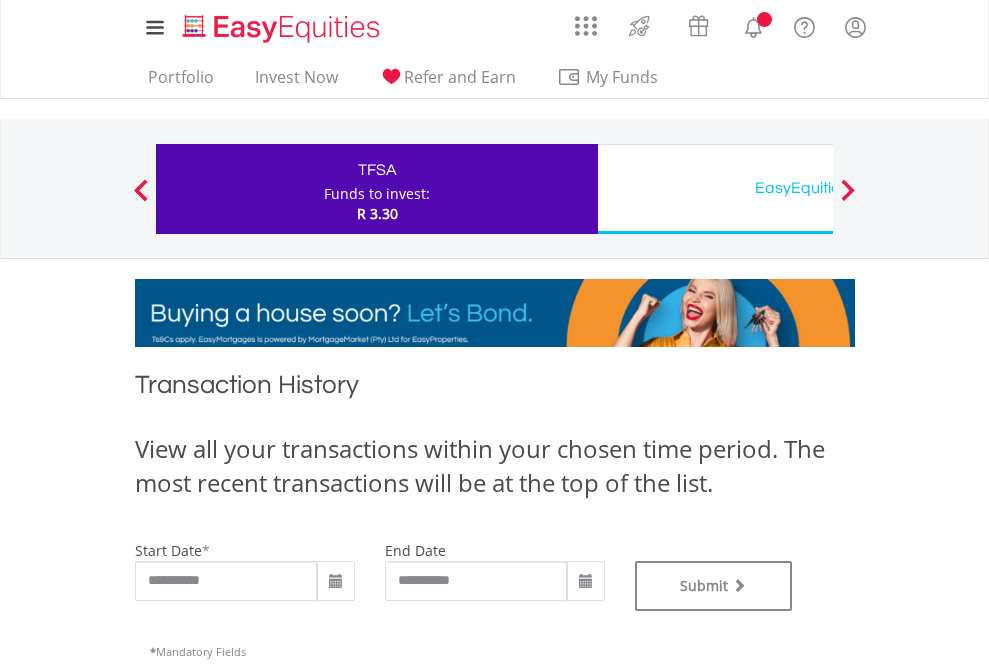 click on "EasyEquities USD" at bounding box center [818, 188] 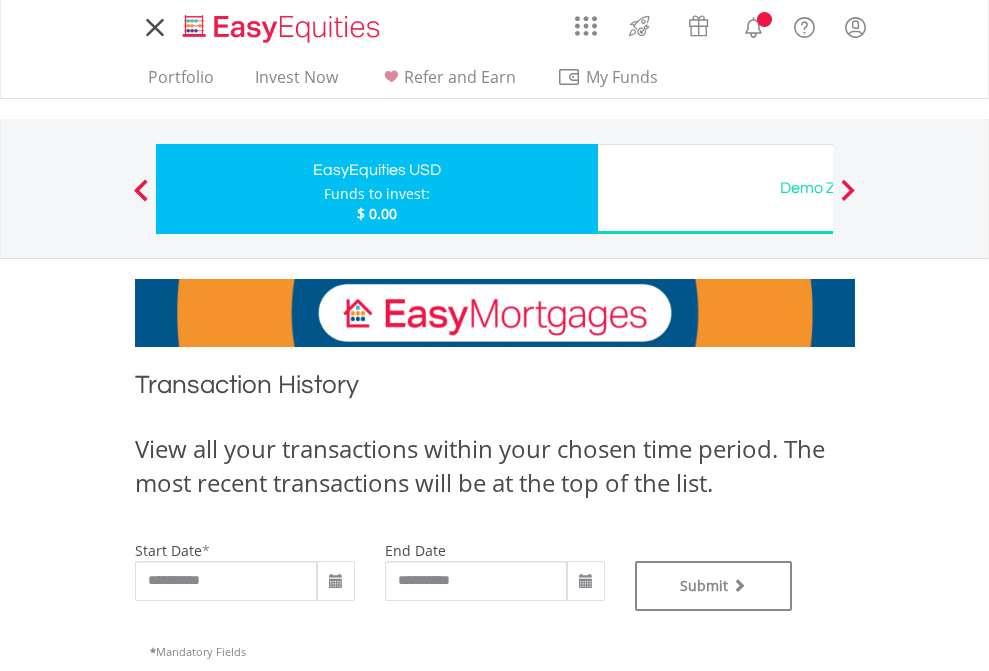 scroll, scrollTop: 0, scrollLeft: 0, axis: both 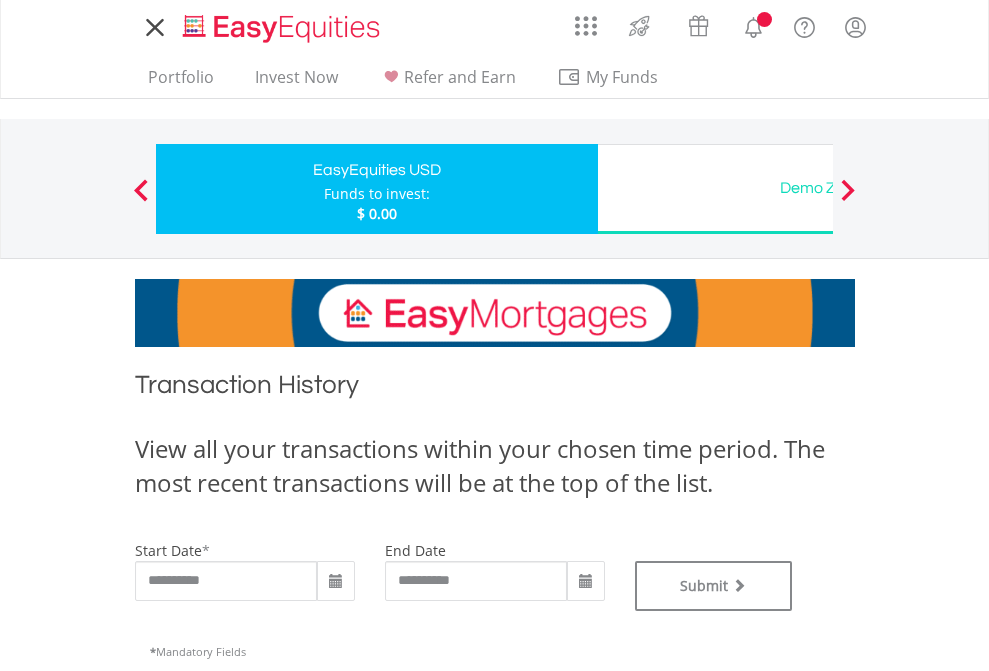 type on "**********" 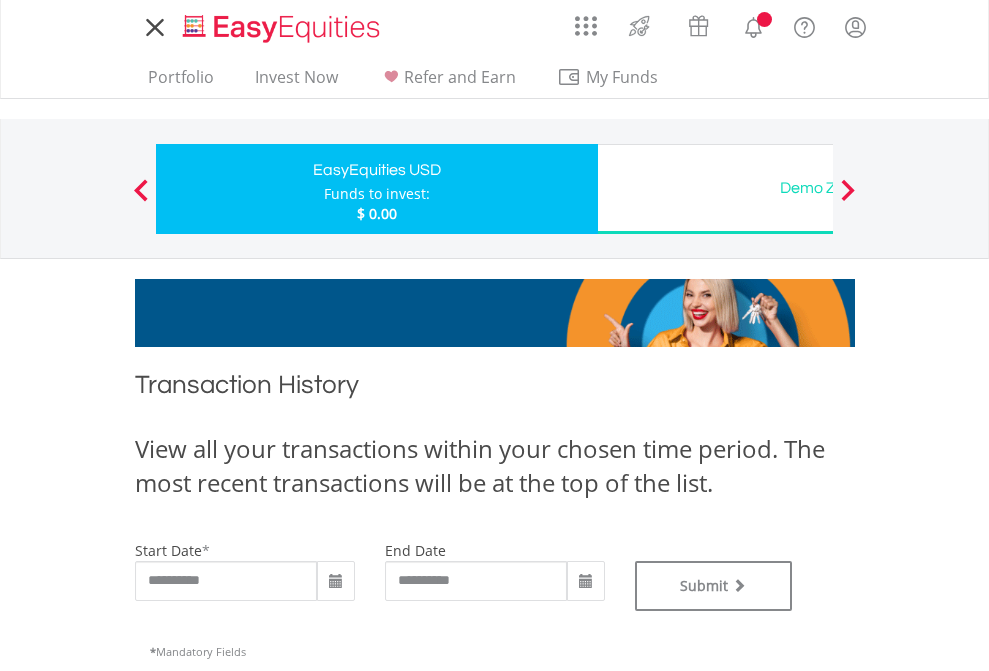 type on "**********" 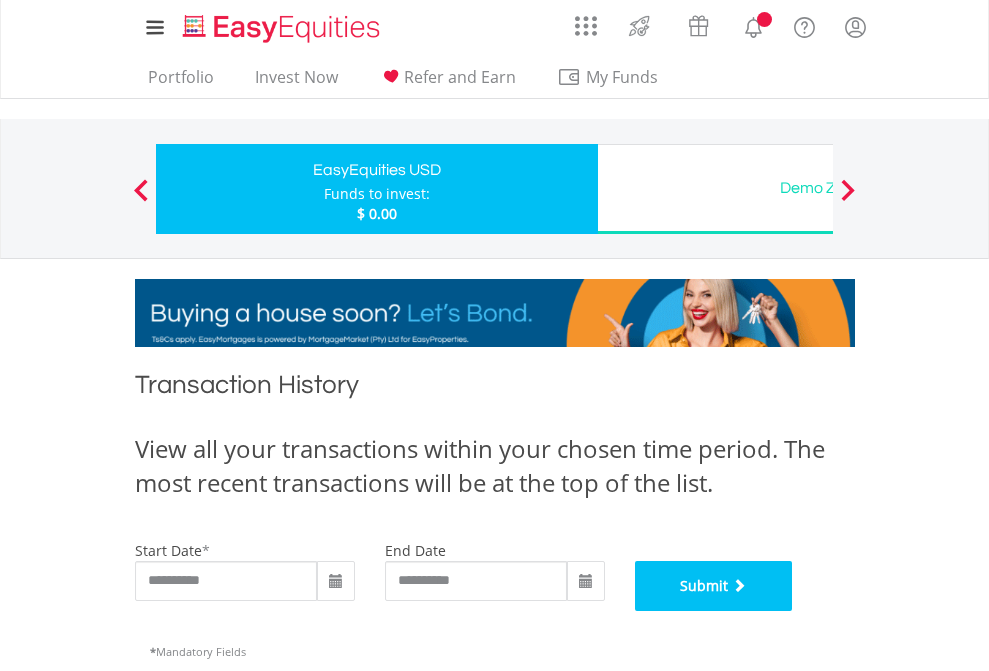 click on "Submit" at bounding box center (714, 586) 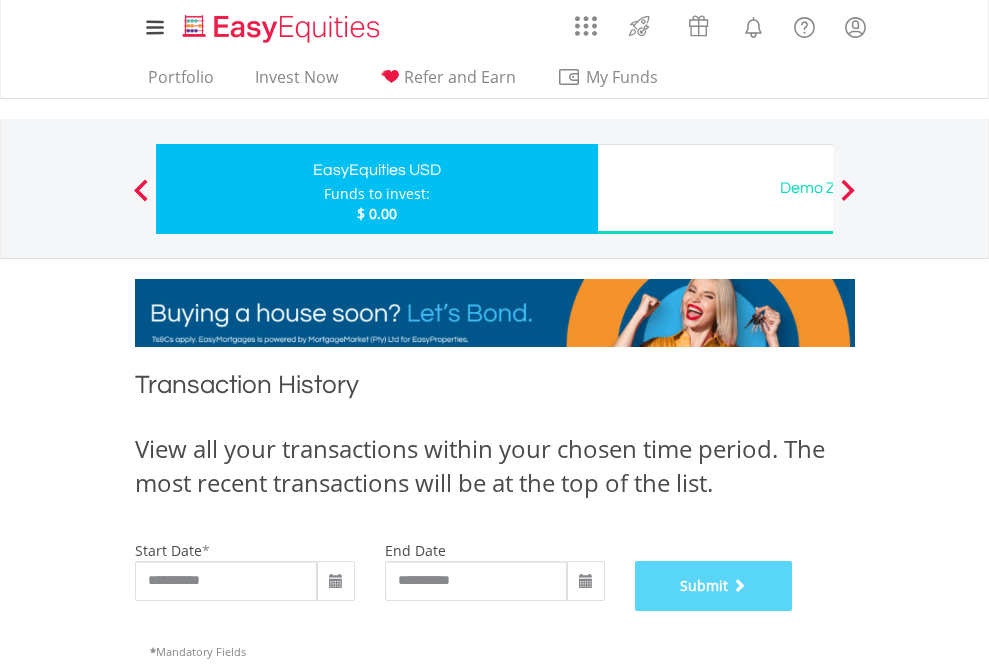 scroll, scrollTop: 811, scrollLeft: 0, axis: vertical 